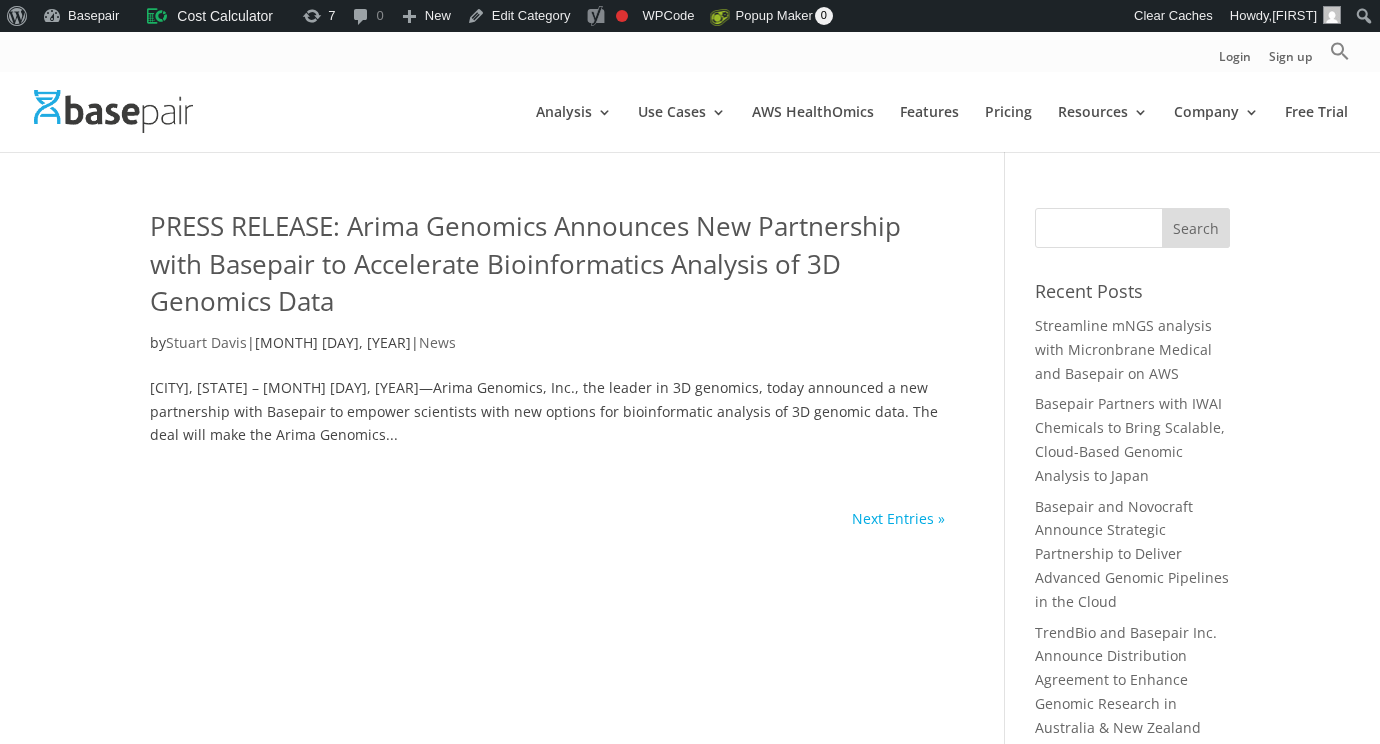 scroll, scrollTop: 0, scrollLeft: 0, axis: both 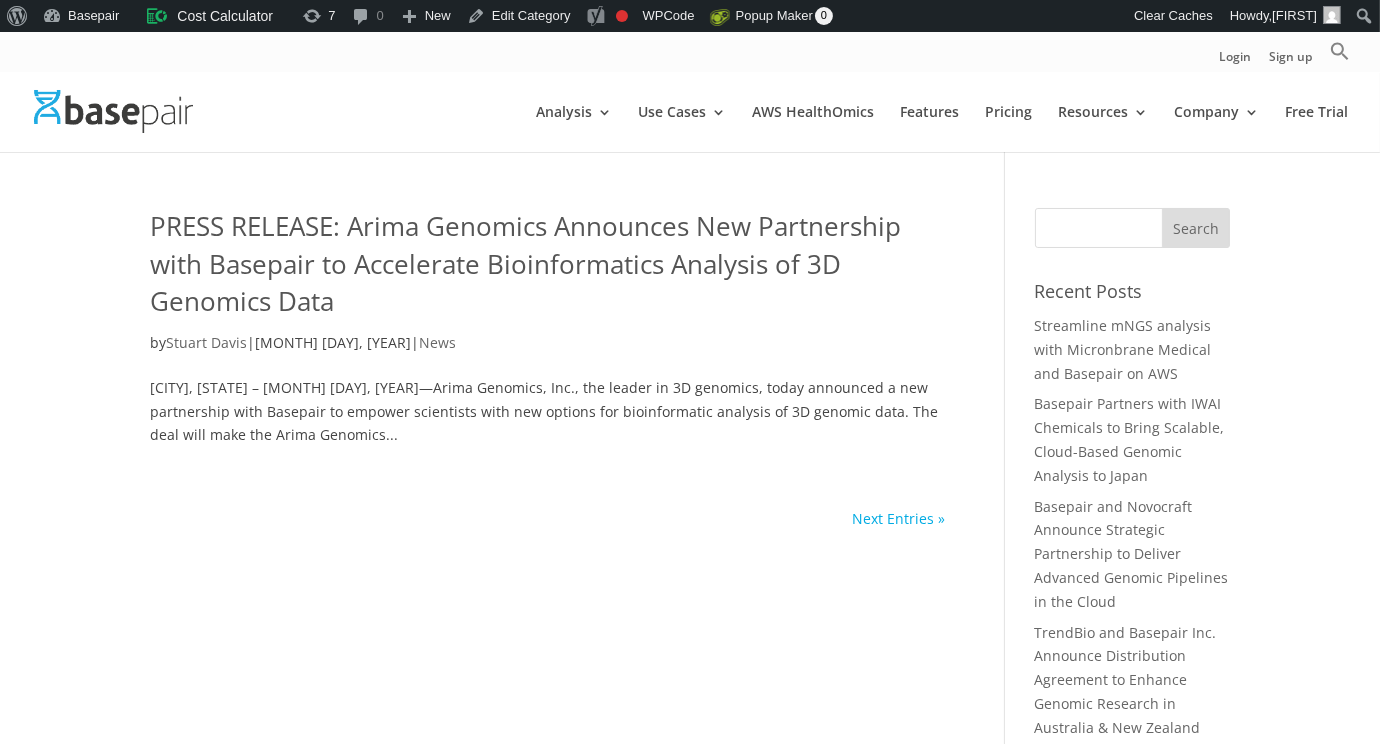 click on "Search for:" at bounding box center [1132, 228] 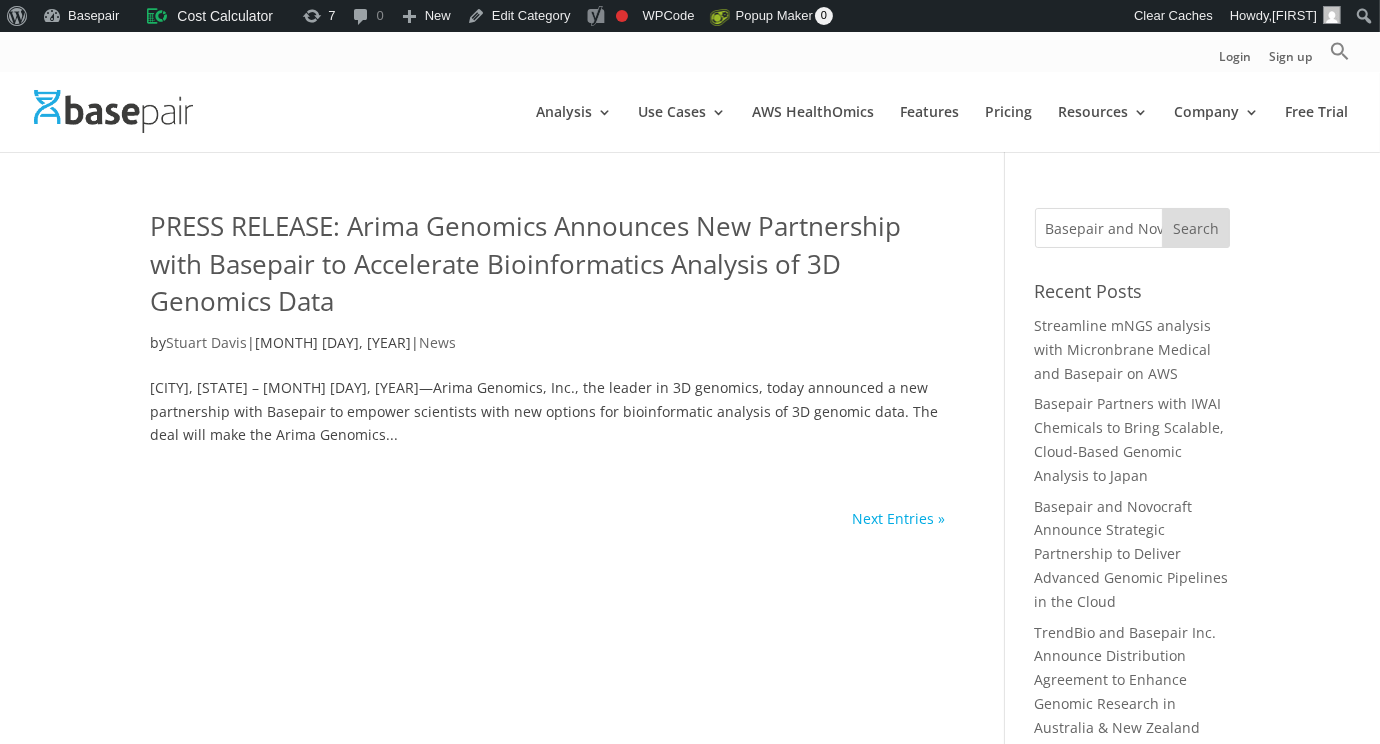 scroll, scrollTop: 0, scrollLeft: 529, axis: horizontal 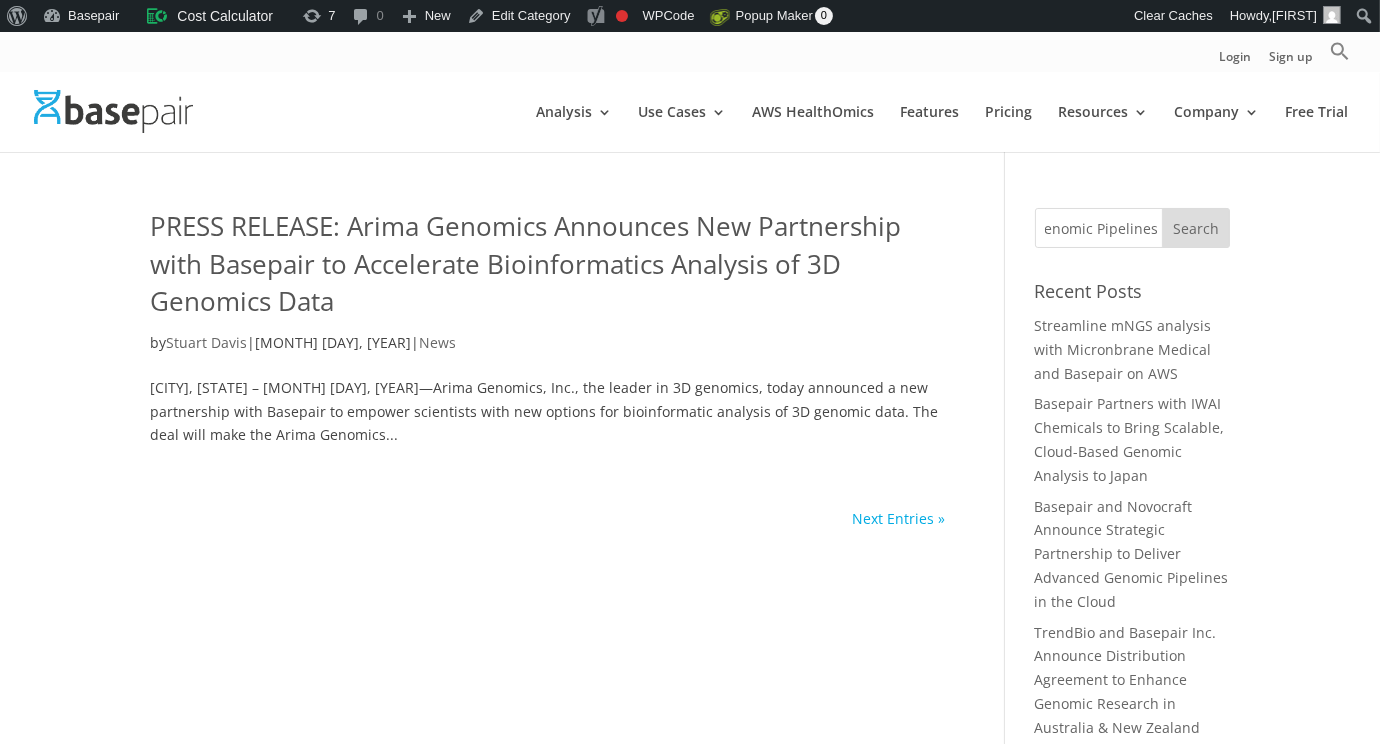 type on "Basepair and Novocraft Announce Strategic Partnership to Deliver Advanced Genomic Pipelines in the Cloud" 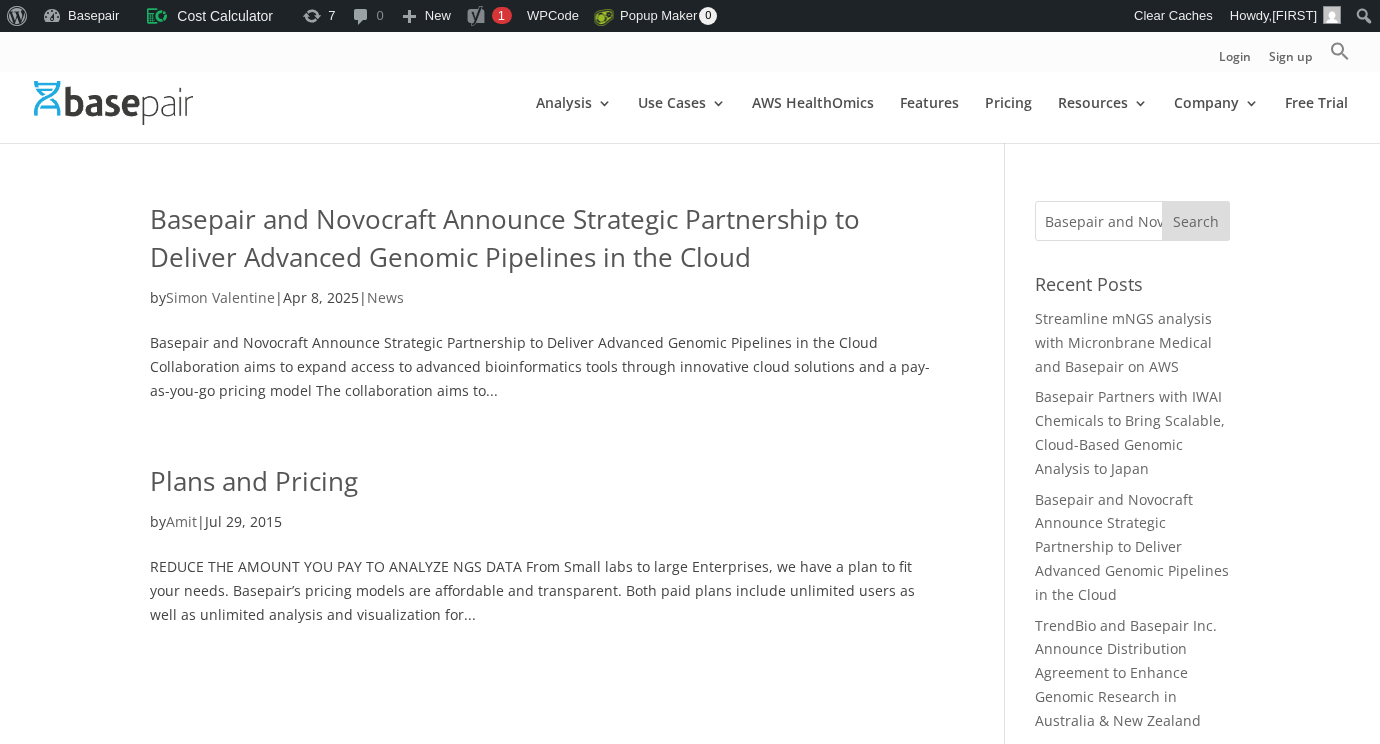 scroll, scrollTop: 0, scrollLeft: 0, axis: both 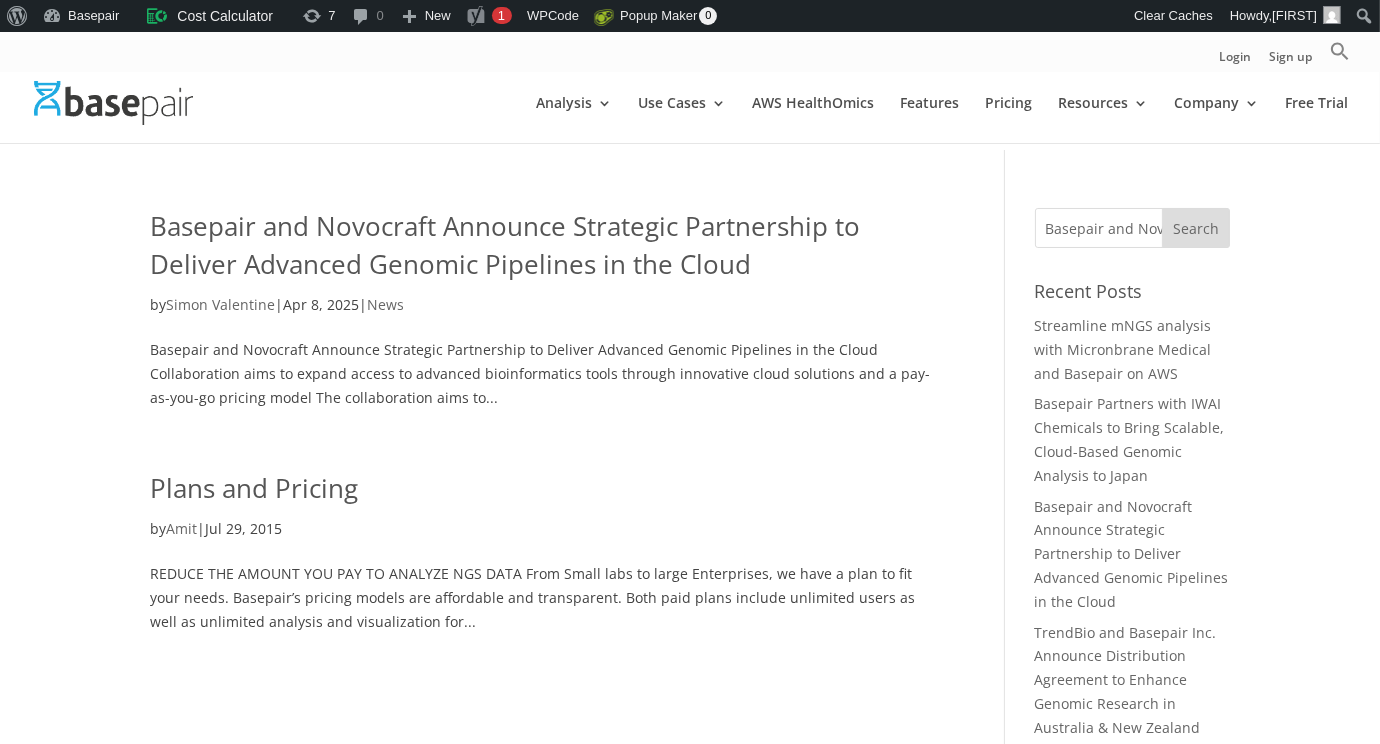 click on "Basepair and Novocraft Announce Strategic Partnership to Deliver Advanced Genomic Pipelines in the Cloud" at bounding box center [505, 245] 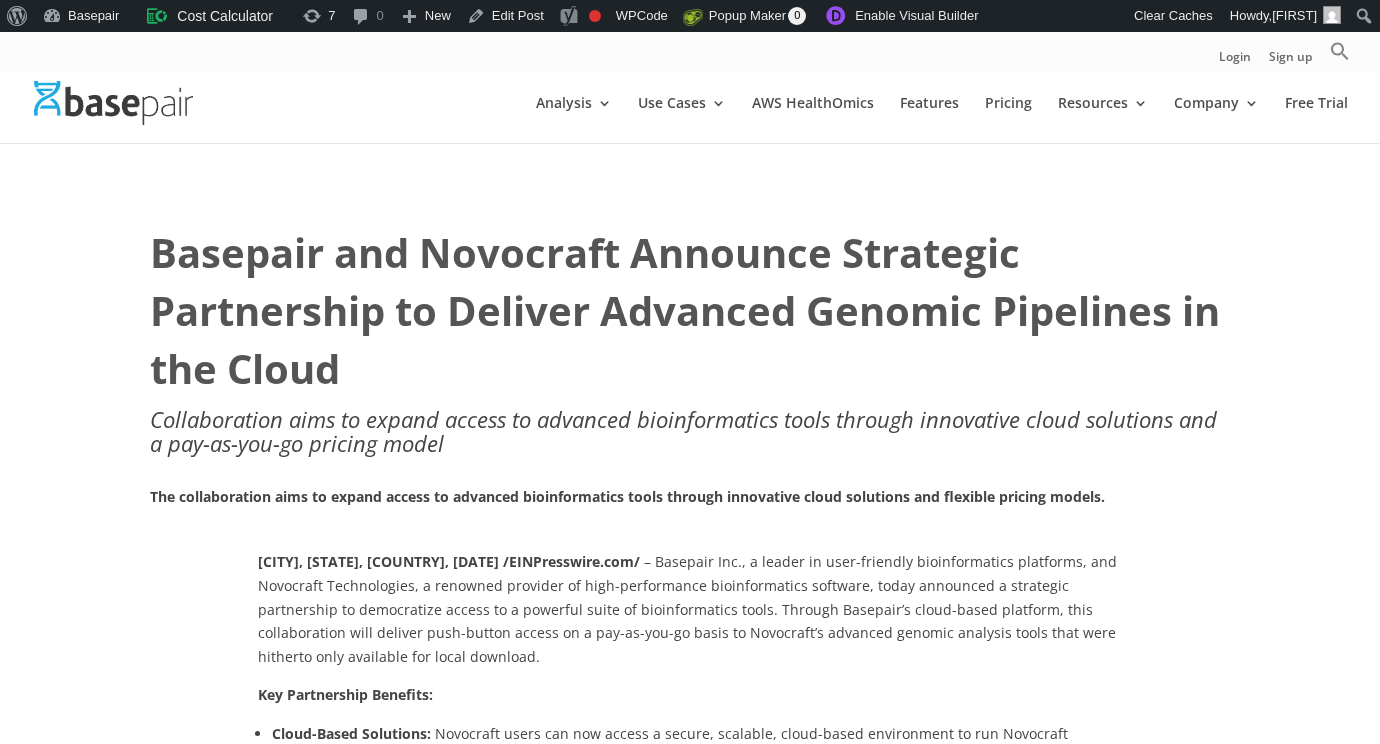 scroll, scrollTop: 0, scrollLeft: 0, axis: both 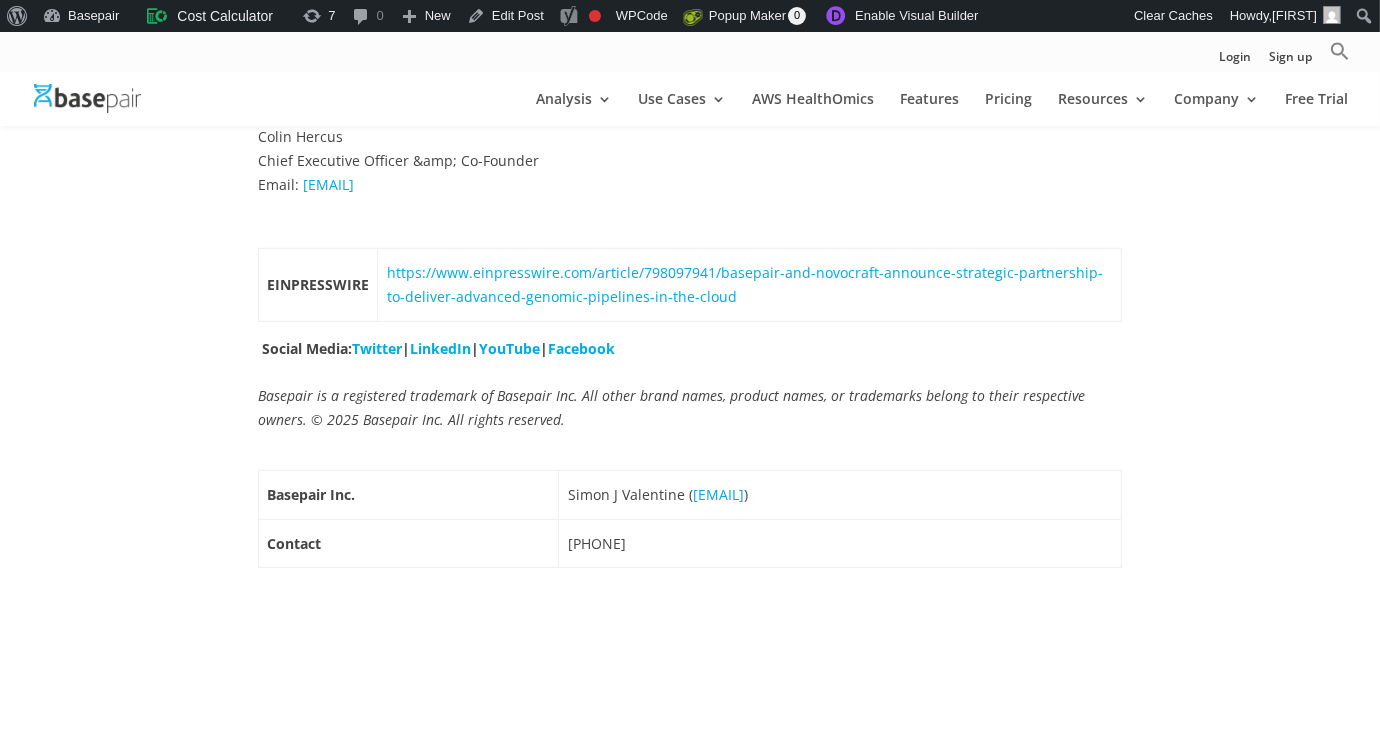 click on "Twitter" at bounding box center [377, 348] 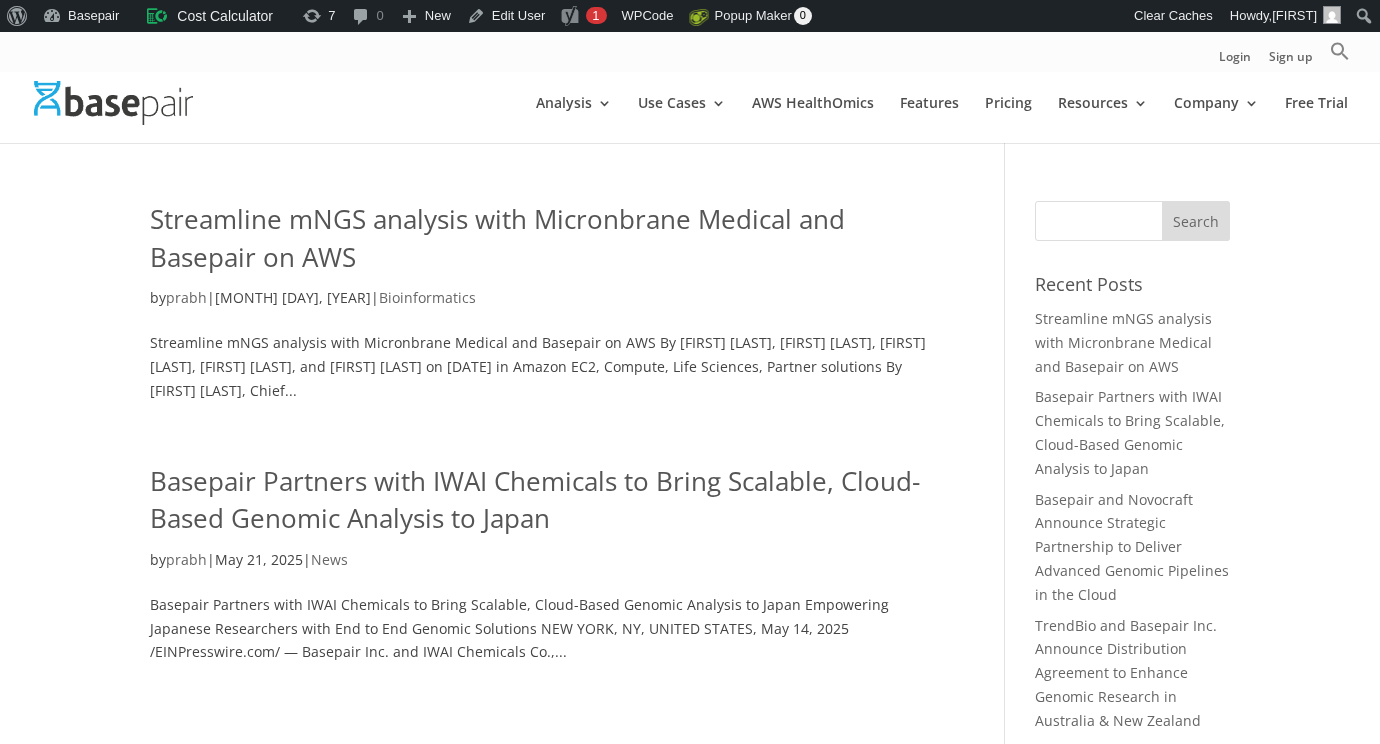 scroll, scrollTop: 0, scrollLeft: 0, axis: both 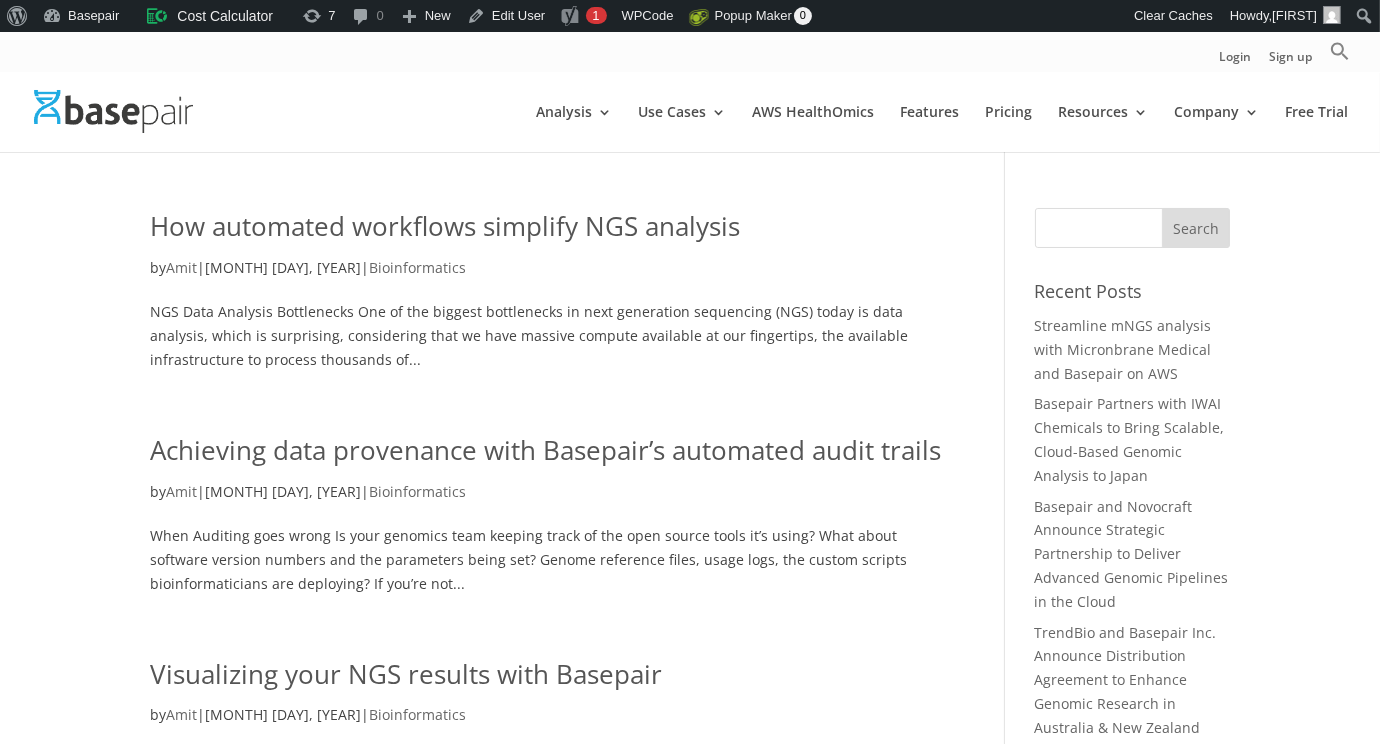 click on "Search for:" at bounding box center (1132, 228) 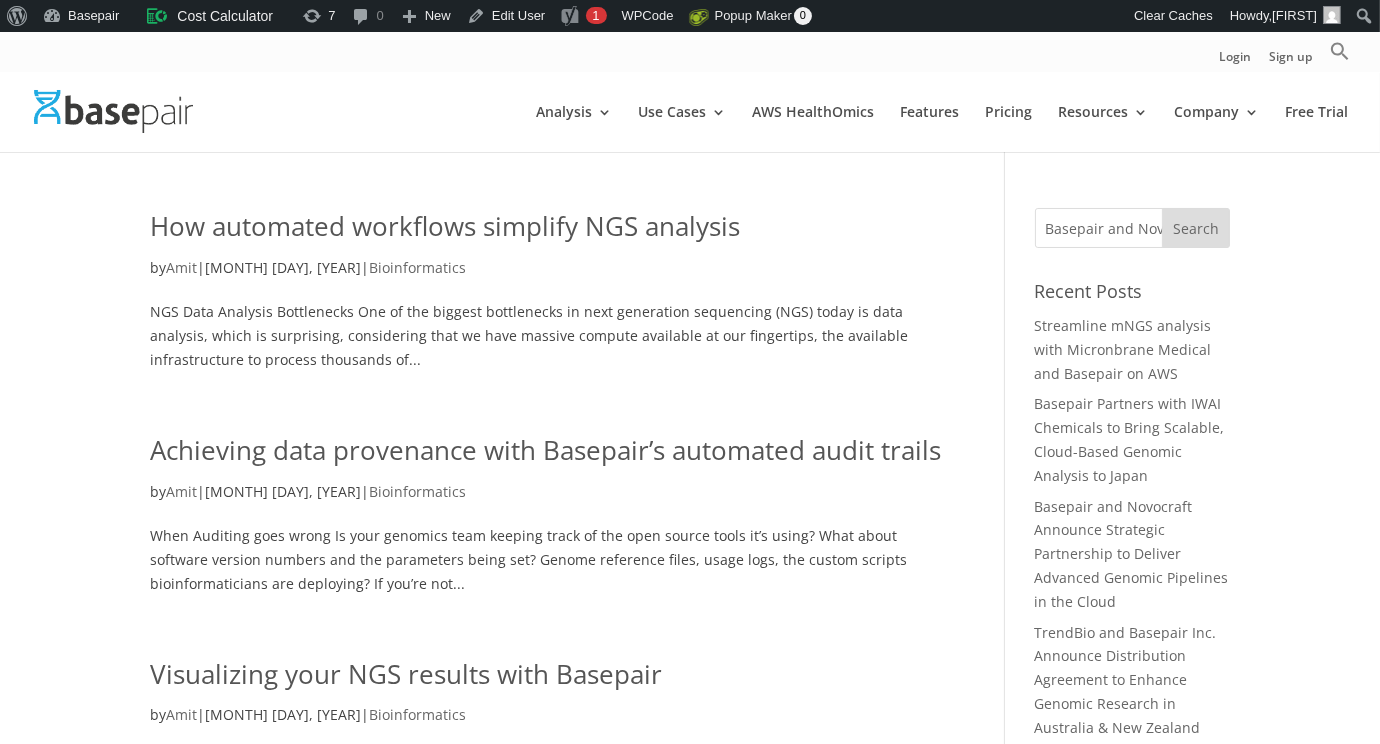 scroll, scrollTop: 0, scrollLeft: 529, axis: horizontal 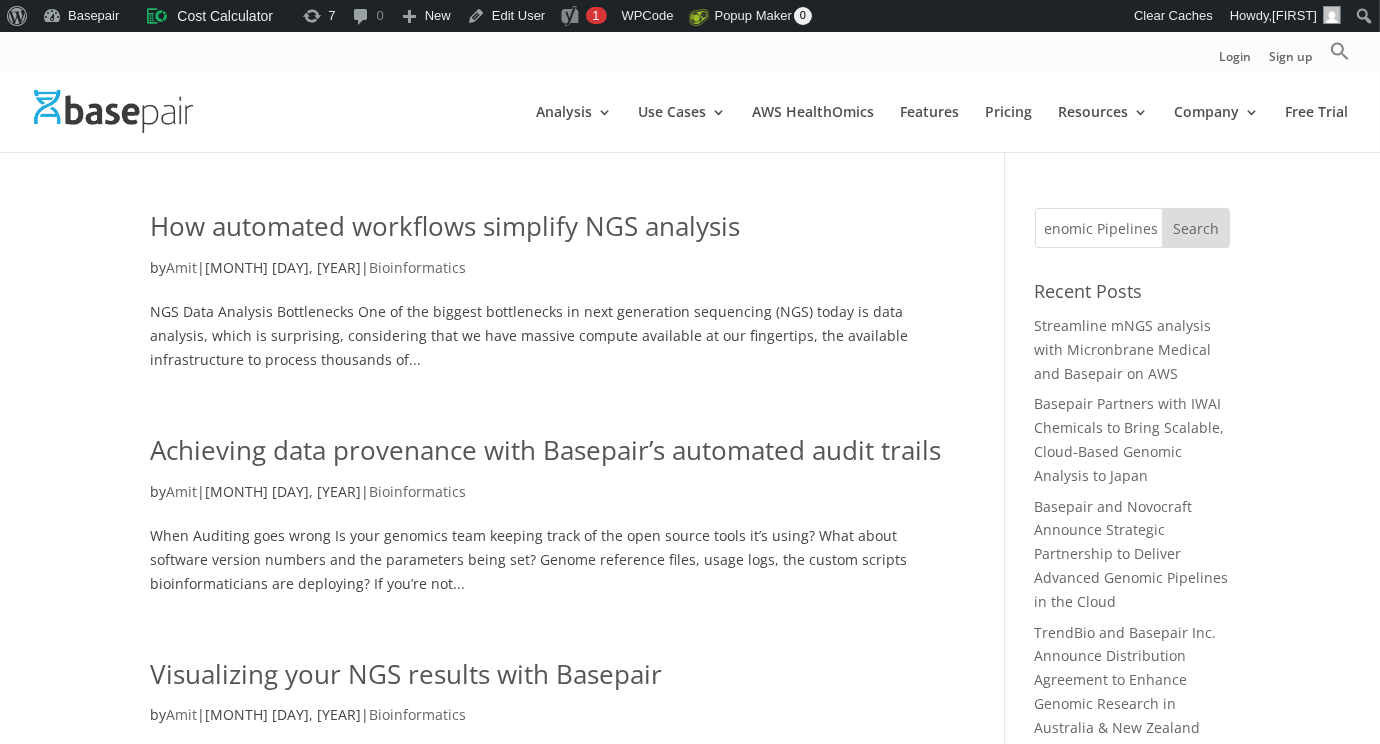 type on "Basepair and Novocraft Announce Strategic Partnership to Deliver Advanced Genomic Pipelines in the Cloud" 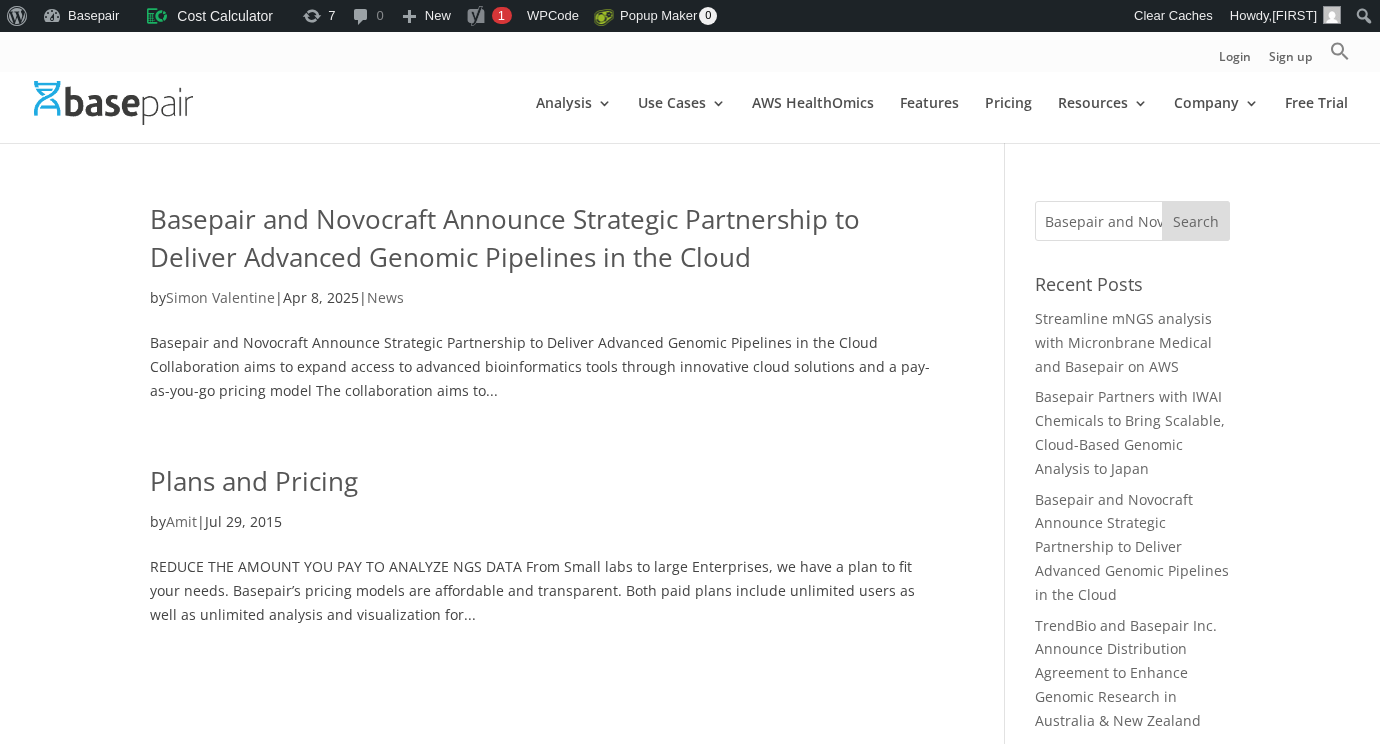 scroll, scrollTop: 0, scrollLeft: 0, axis: both 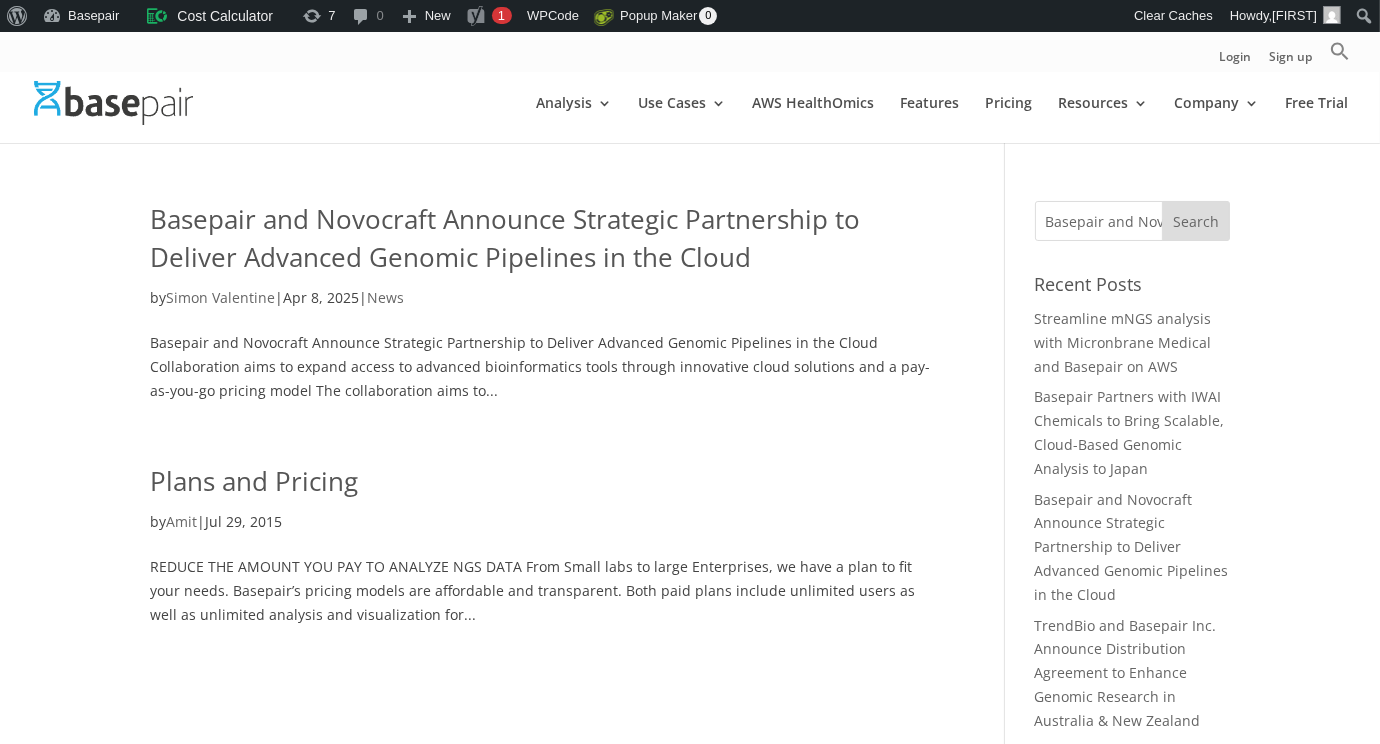 click on "Basepair and Novocraft Announce Strategic Partnership to Deliver Advanced Genomic Pipelines in the Cloud" at bounding box center (505, 238) 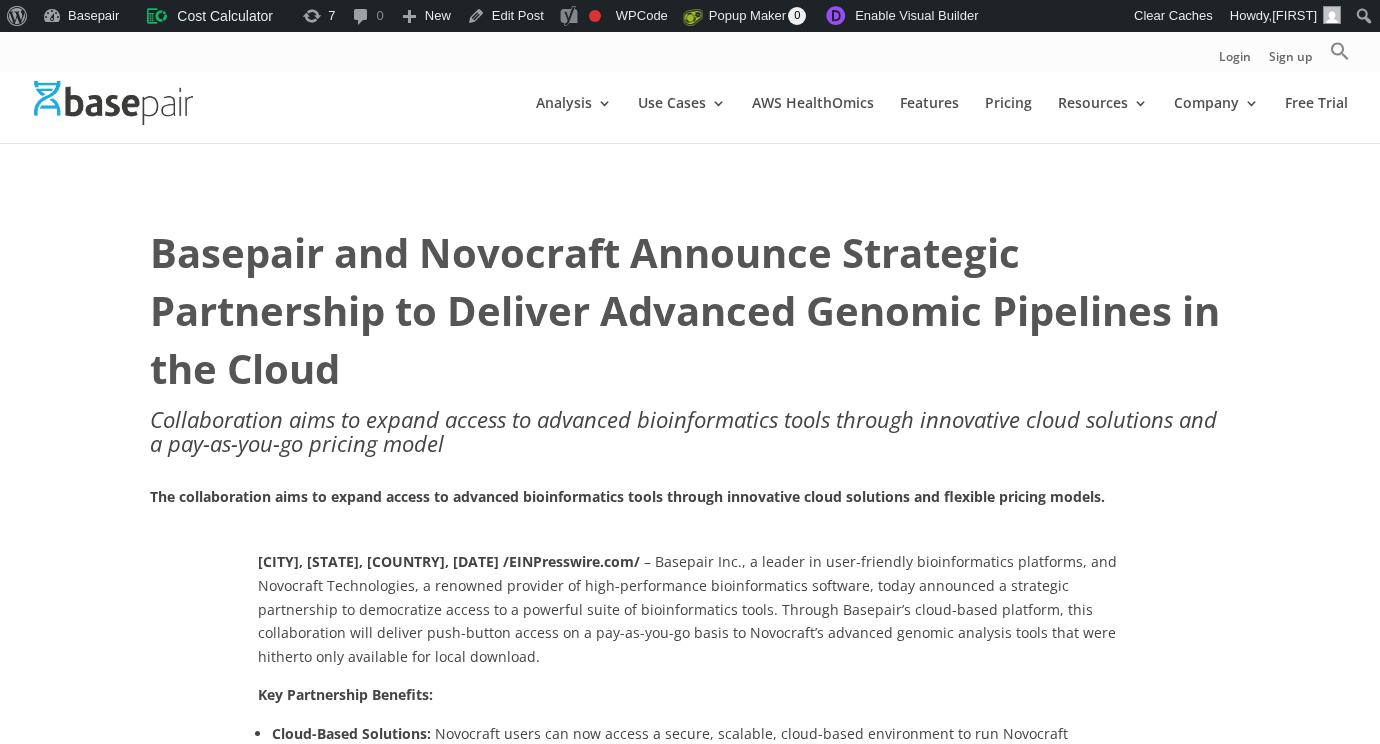 scroll, scrollTop: 0, scrollLeft: 0, axis: both 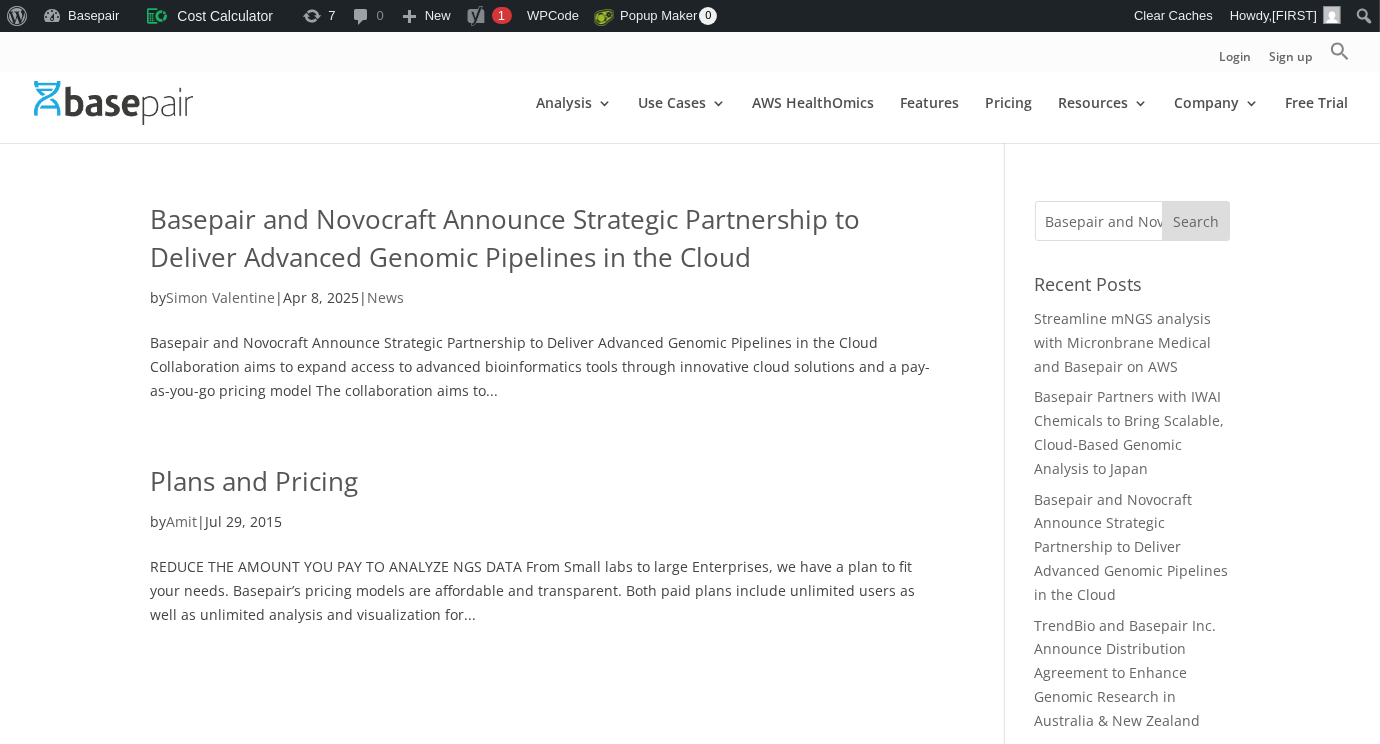 click on "Basepair and Novocraft Announce Strategic Partnership to Deliver Advanced Genomic Pipelines in the Cloud" at bounding box center [1132, 221] 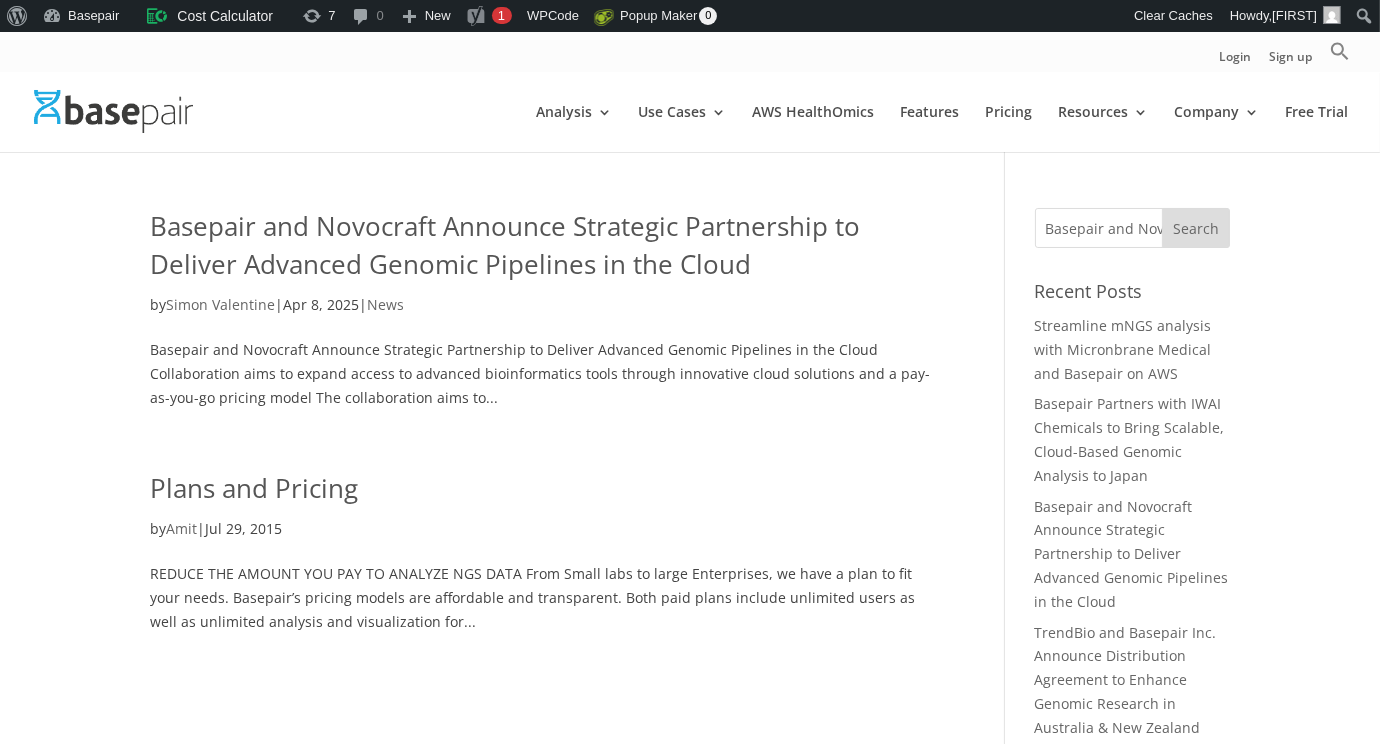 scroll, scrollTop: 0, scrollLeft: 0, axis: both 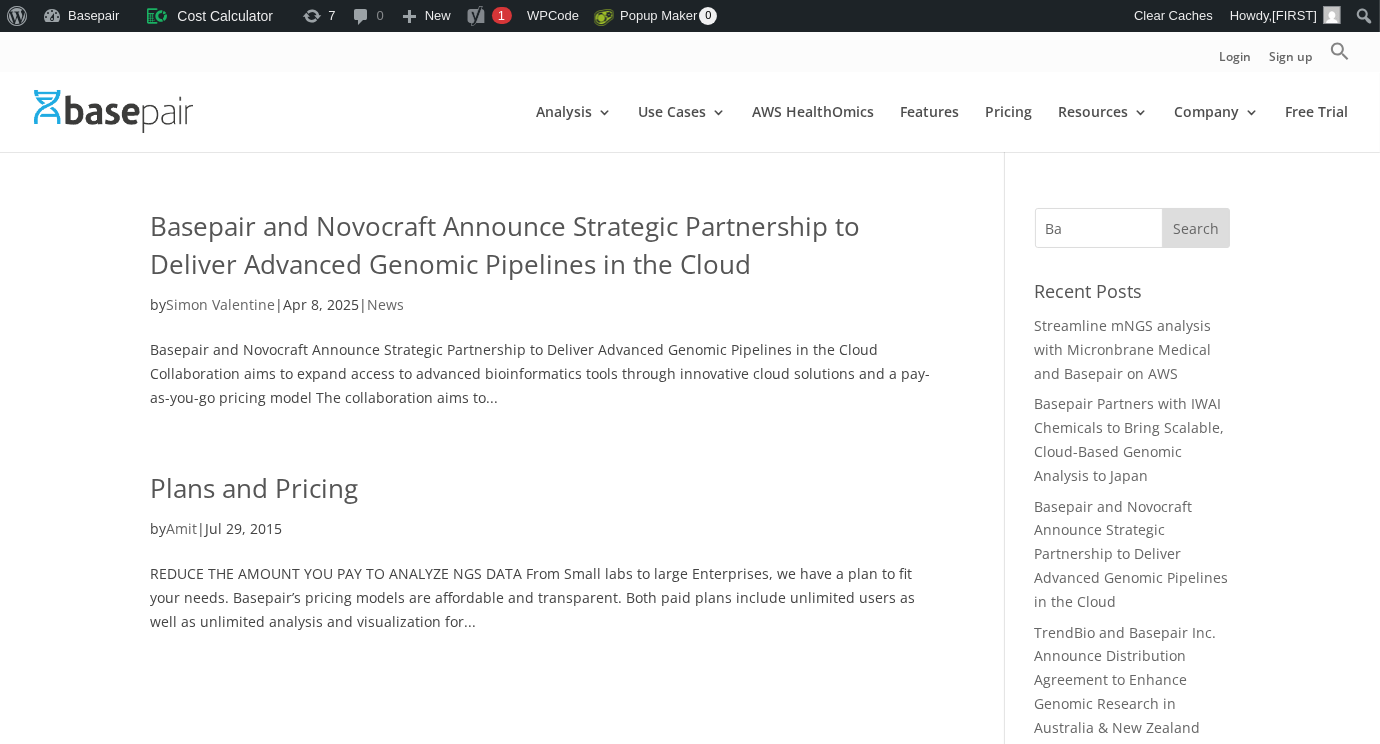 type on "B" 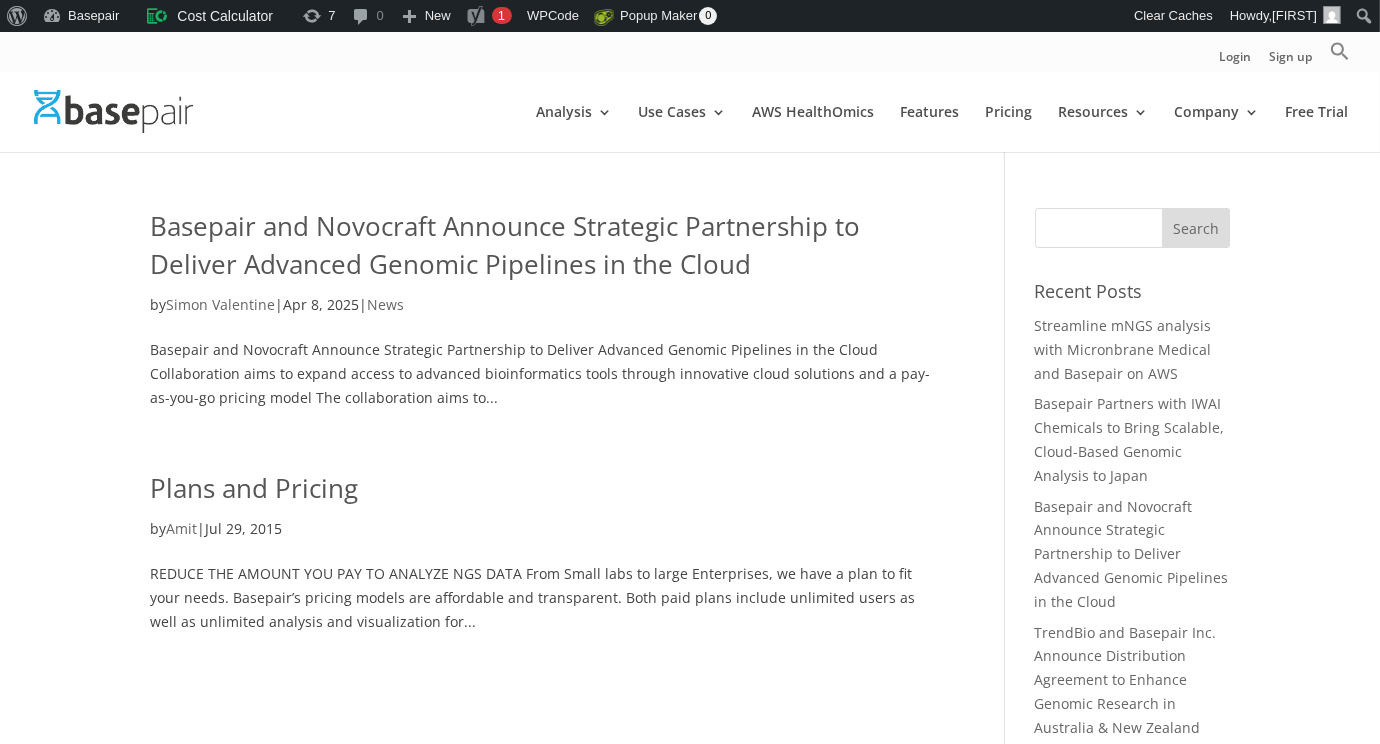 paste on "Partnering with Basepair allows us to deliver a solution that meets modern R&D needs without increasing infrastructure burden.”" 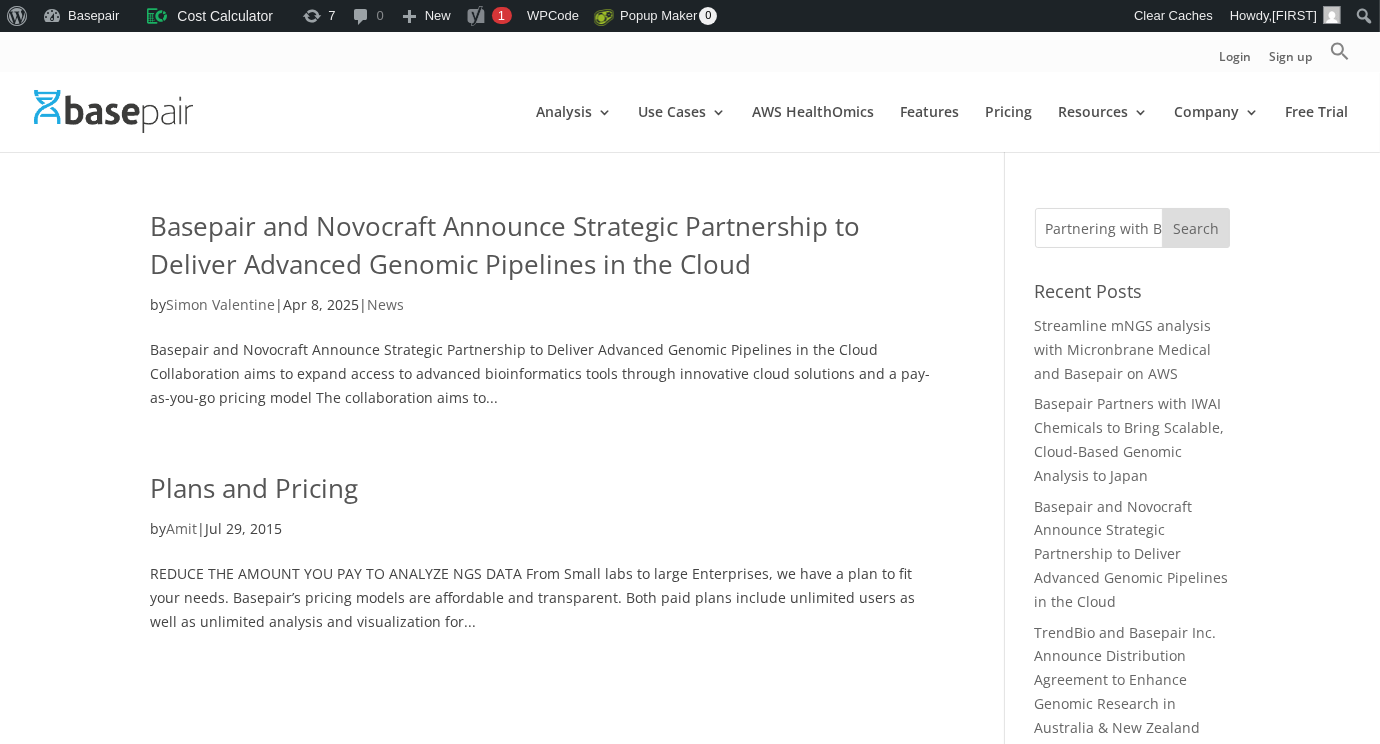 scroll, scrollTop: 0, scrollLeft: 665, axis: horizontal 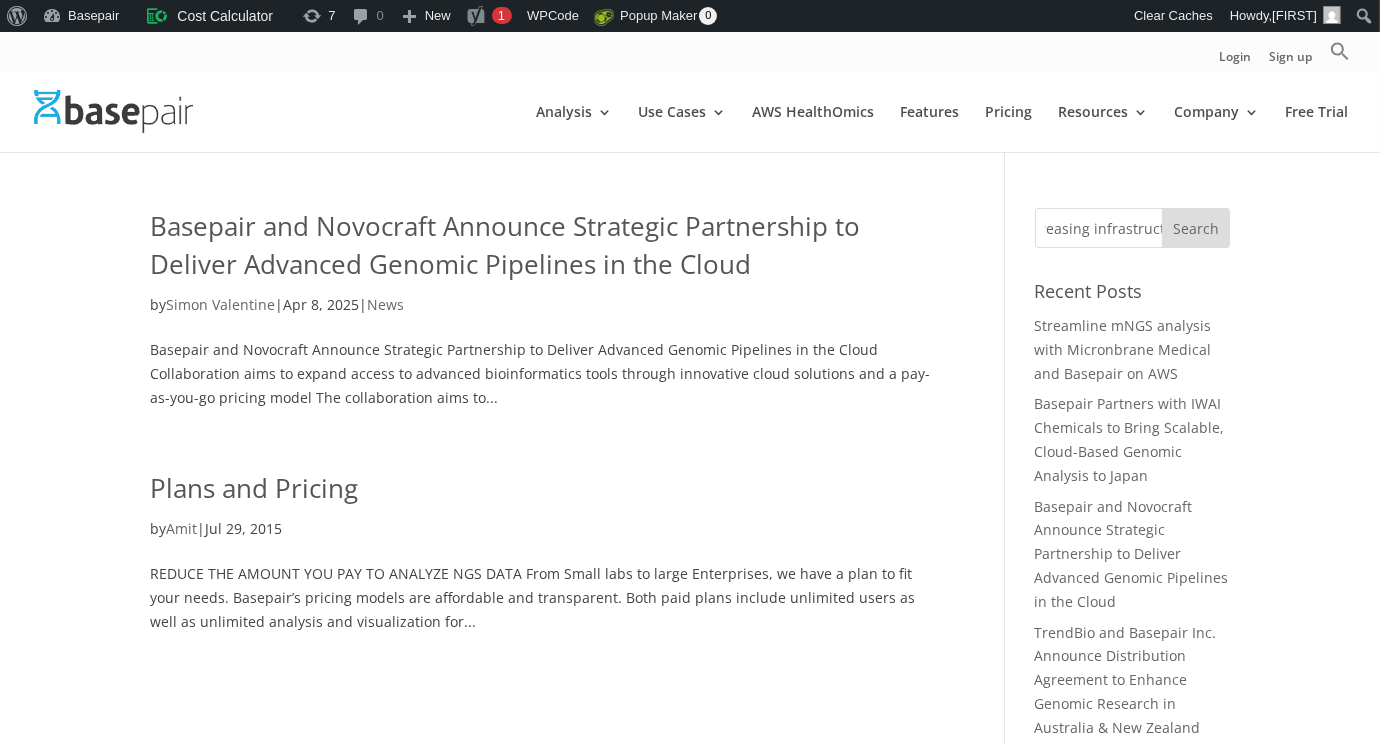 type on "Partnering with Basepair allows us to deliver a solution that meets modern R&D needs without increasing infrastructure burden.”" 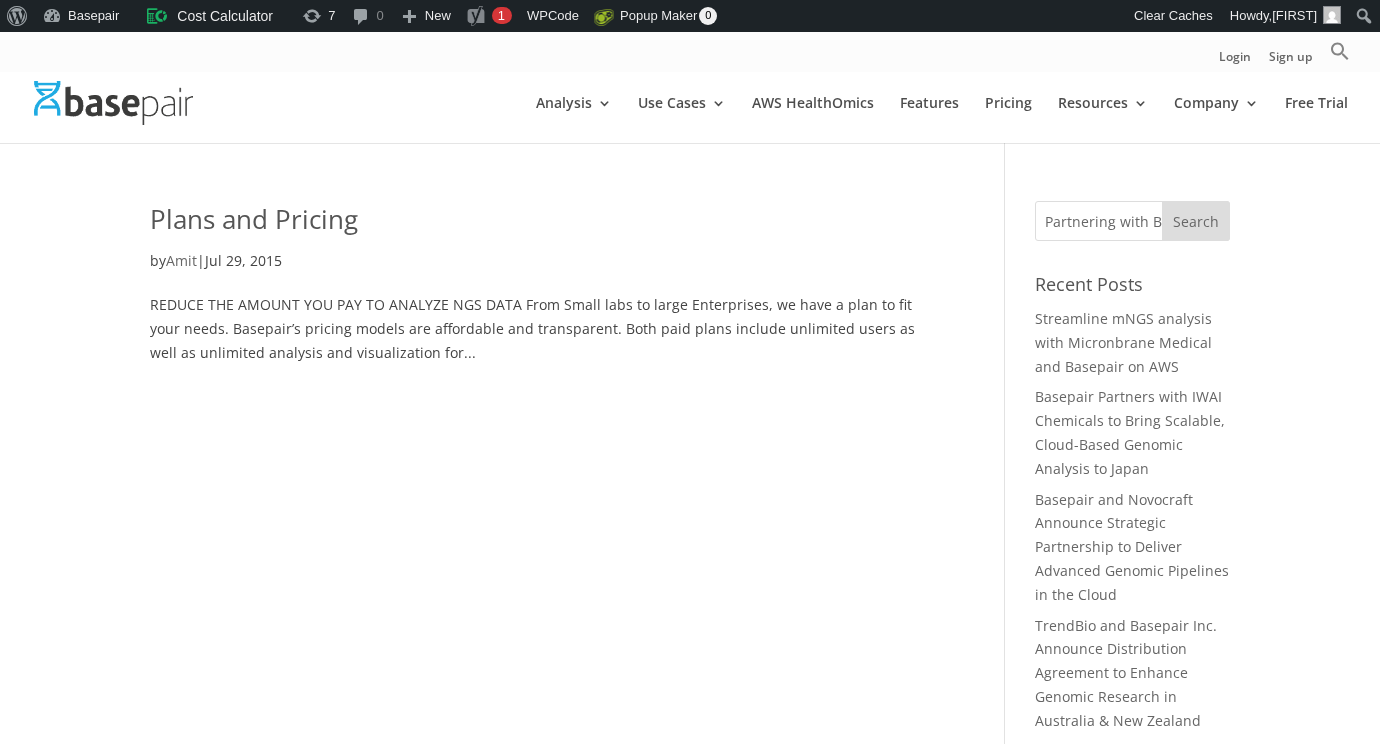 scroll, scrollTop: 0, scrollLeft: 0, axis: both 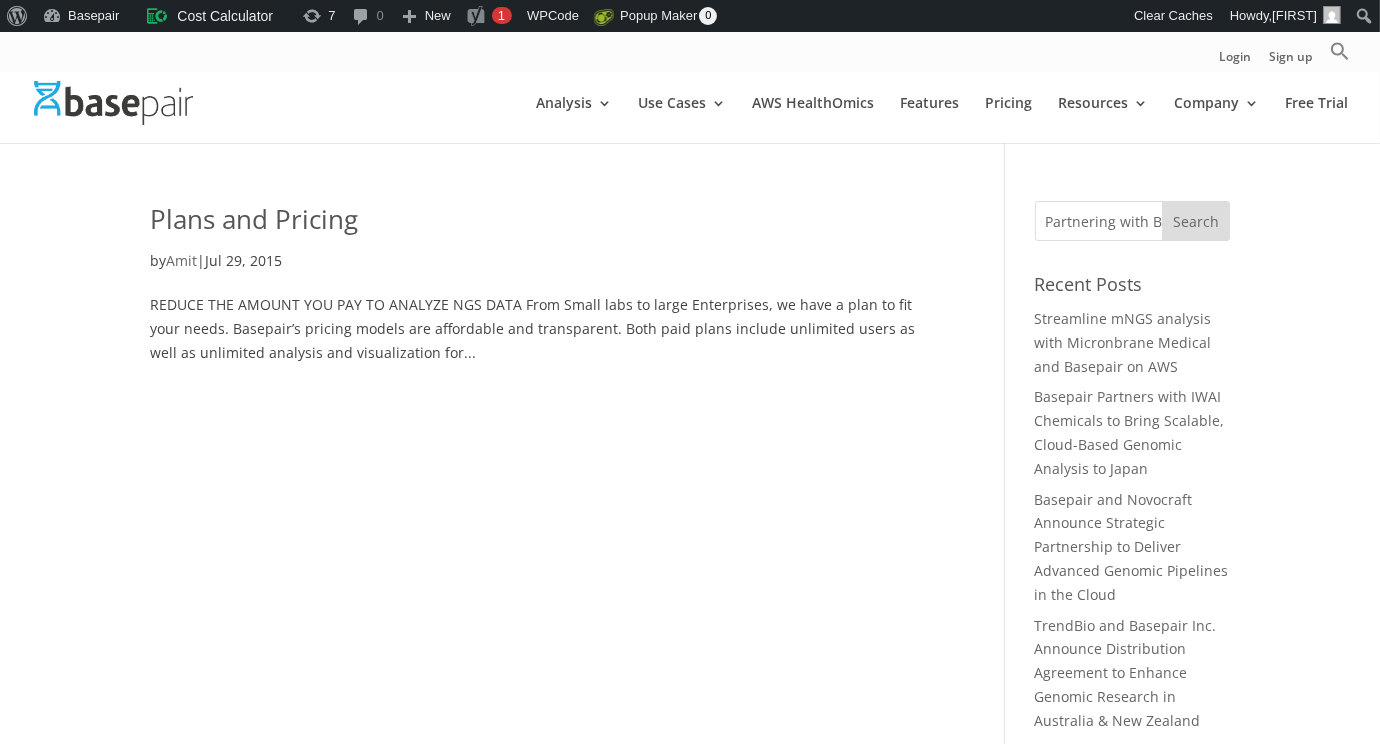 click on "Plans and Pricing" at bounding box center [254, 219] 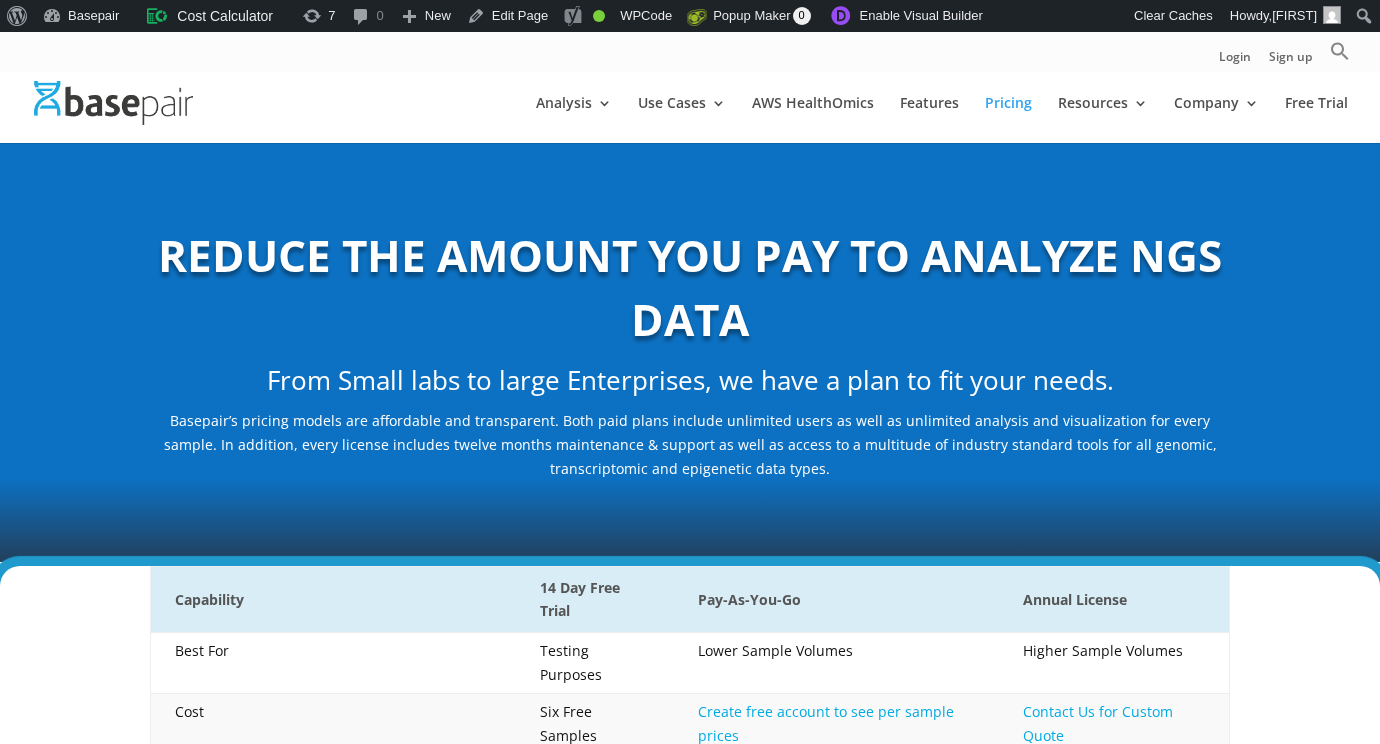 scroll, scrollTop: 0, scrollLeft: 0, axis: both 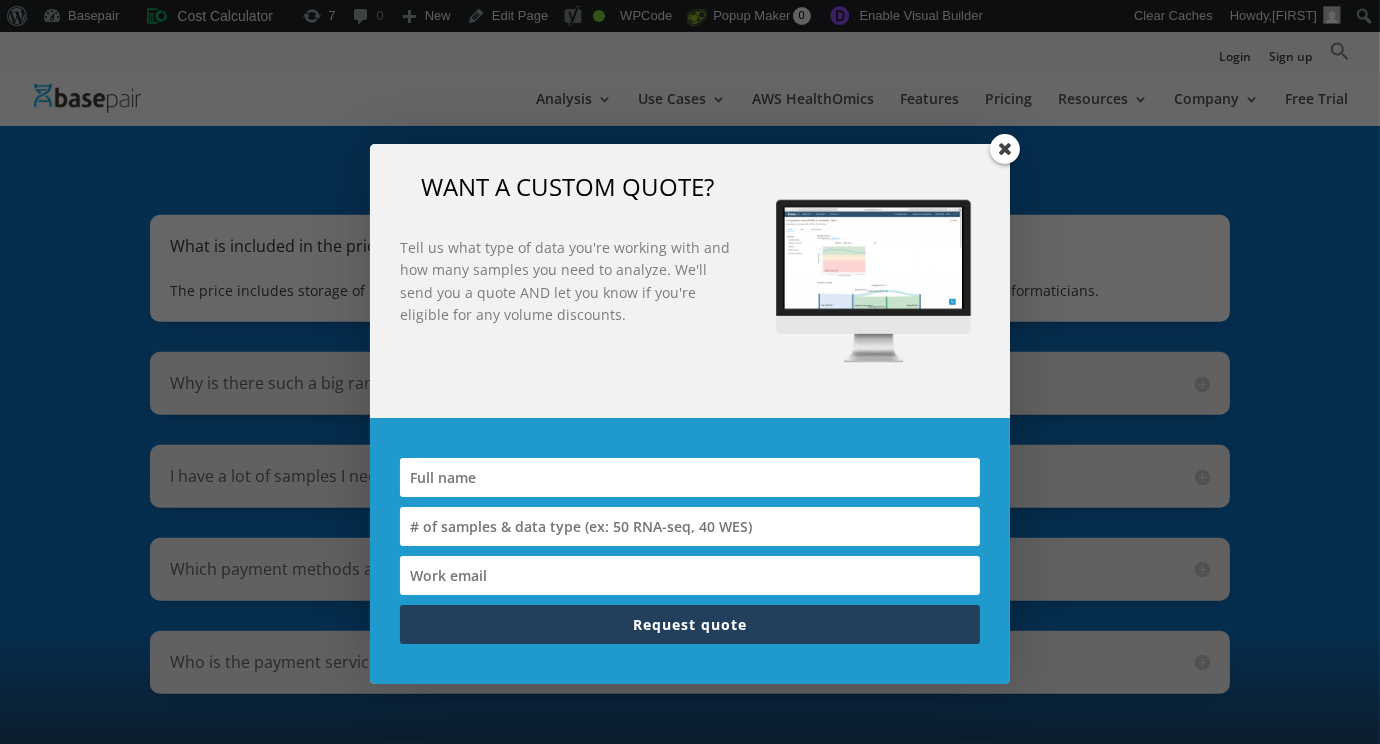 click at bounding box center (1005, 149) 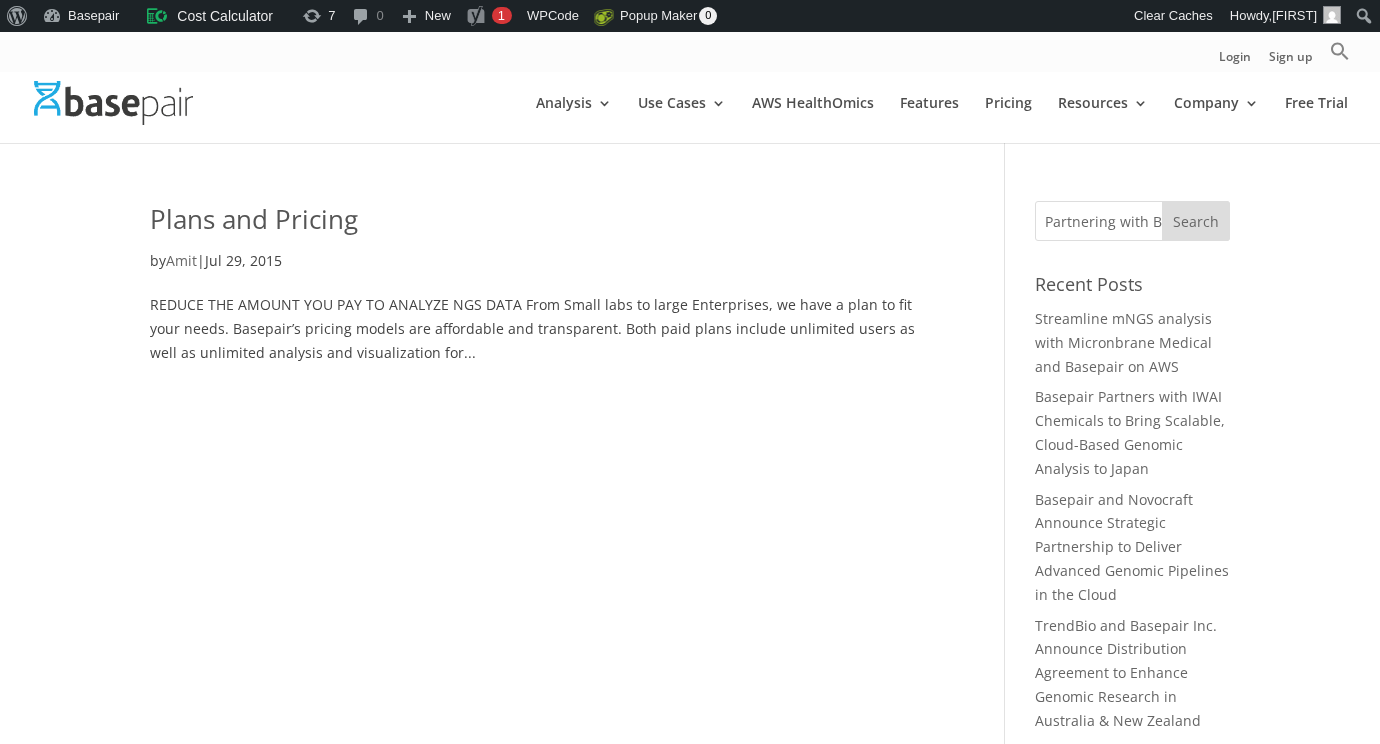 scroll, scrollTop: 0, scrollLeft: 0, axis: both 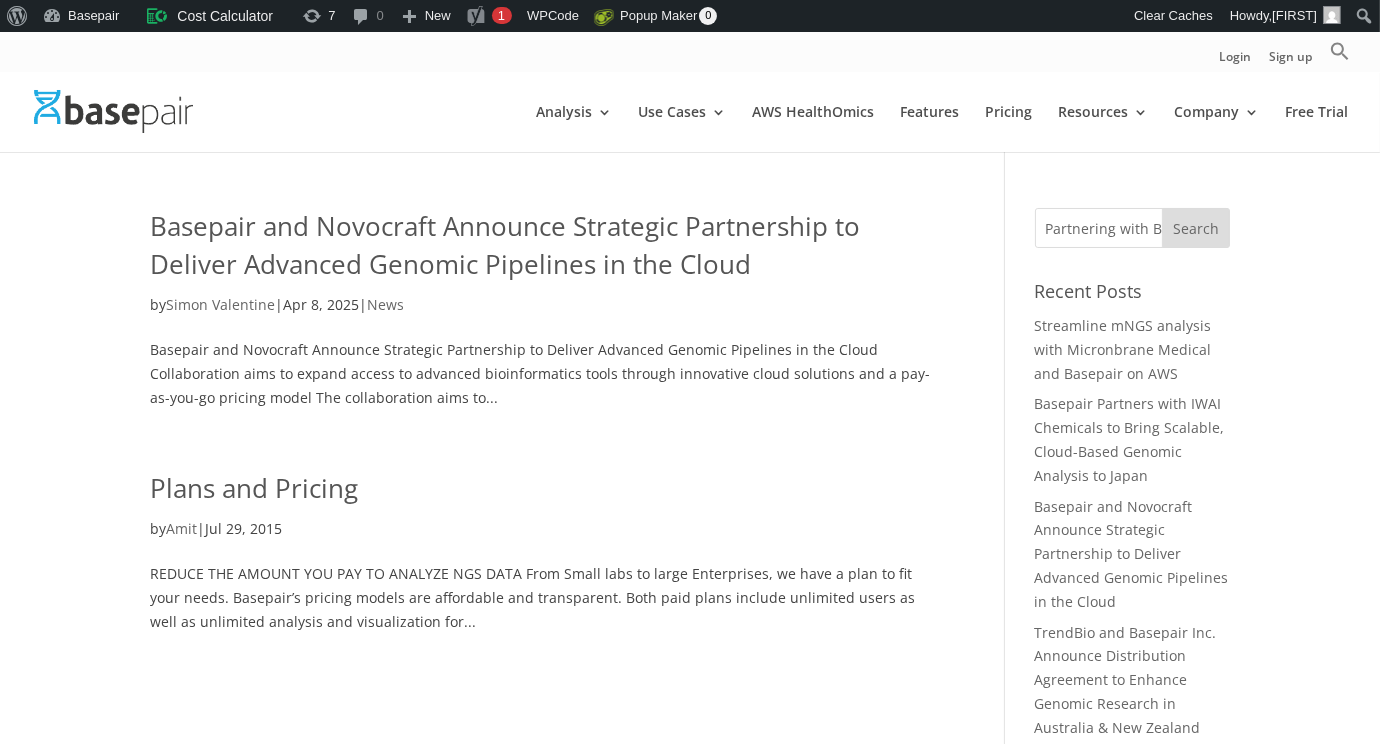 click on "Basepair and Novocraft Announce Strategic Partnership to Deliver Advanced Genomic Pipelines in the Cloud" at bounding box center [505, 245] 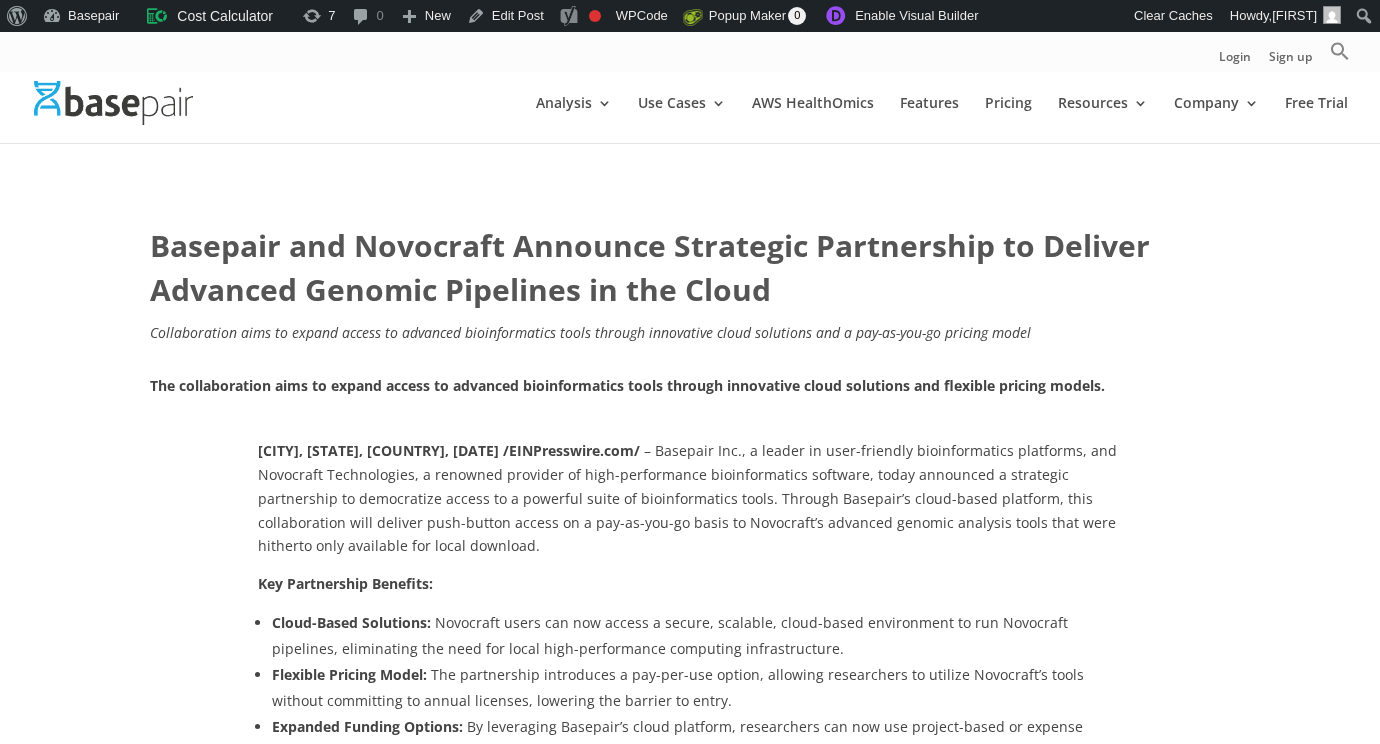 scroll, scrollTop: 0, scrollLeft: 0, axis: both 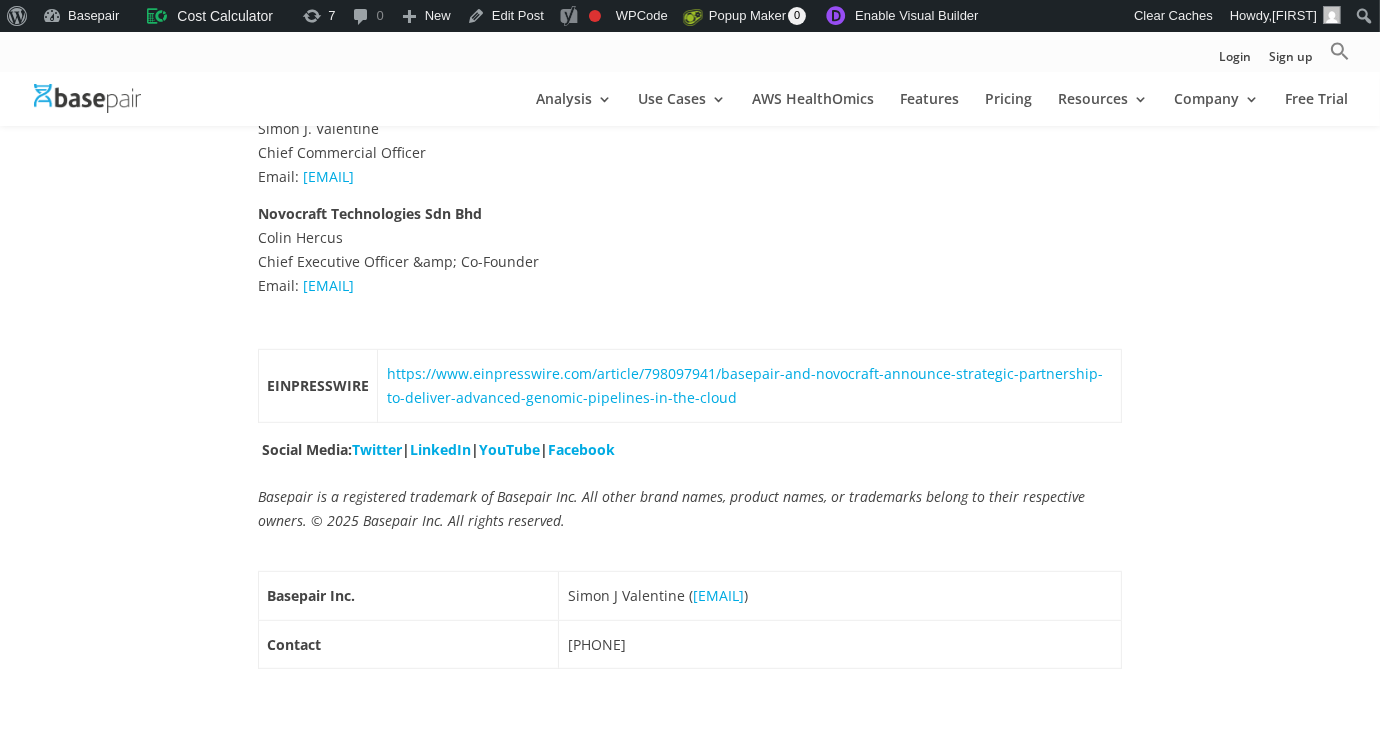 click on "Facebook" at bounding box center (581, 449) 